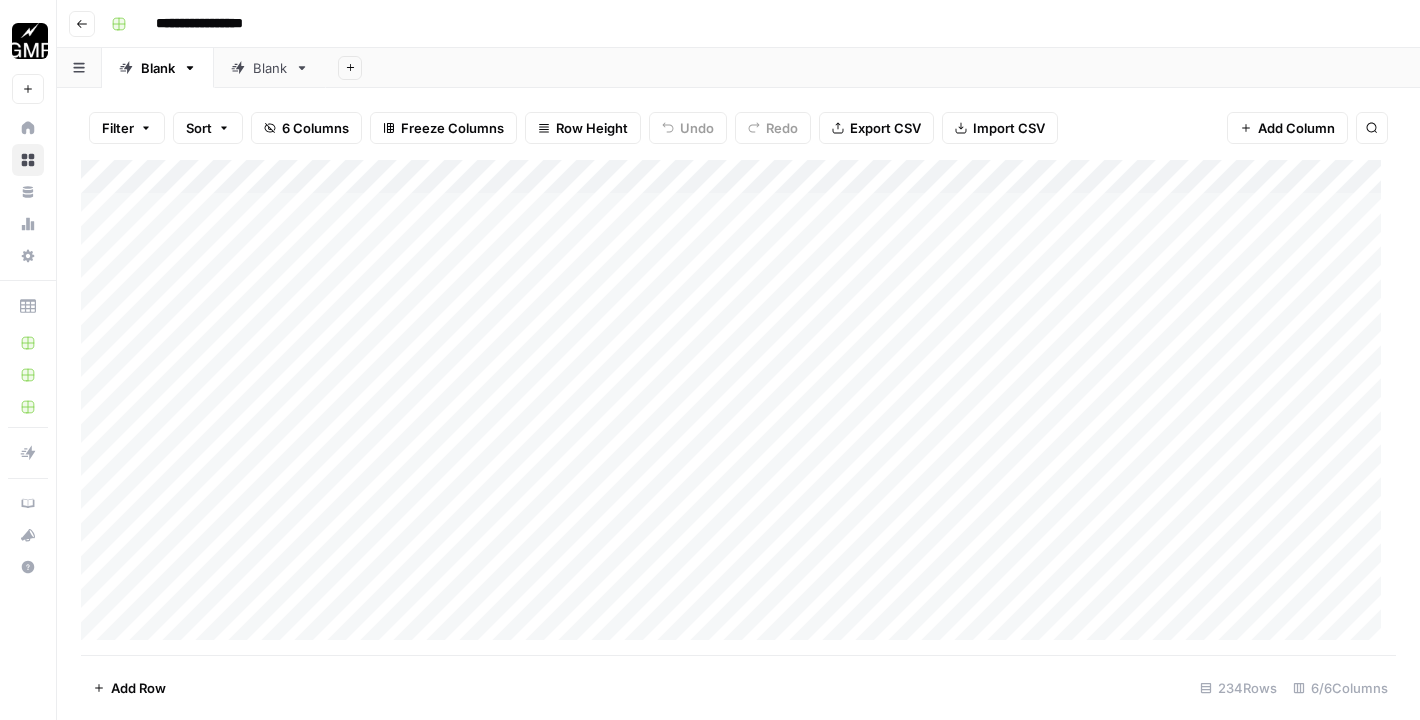 scroll, scrollTop: 0, scrollLeft: 0, axis: both 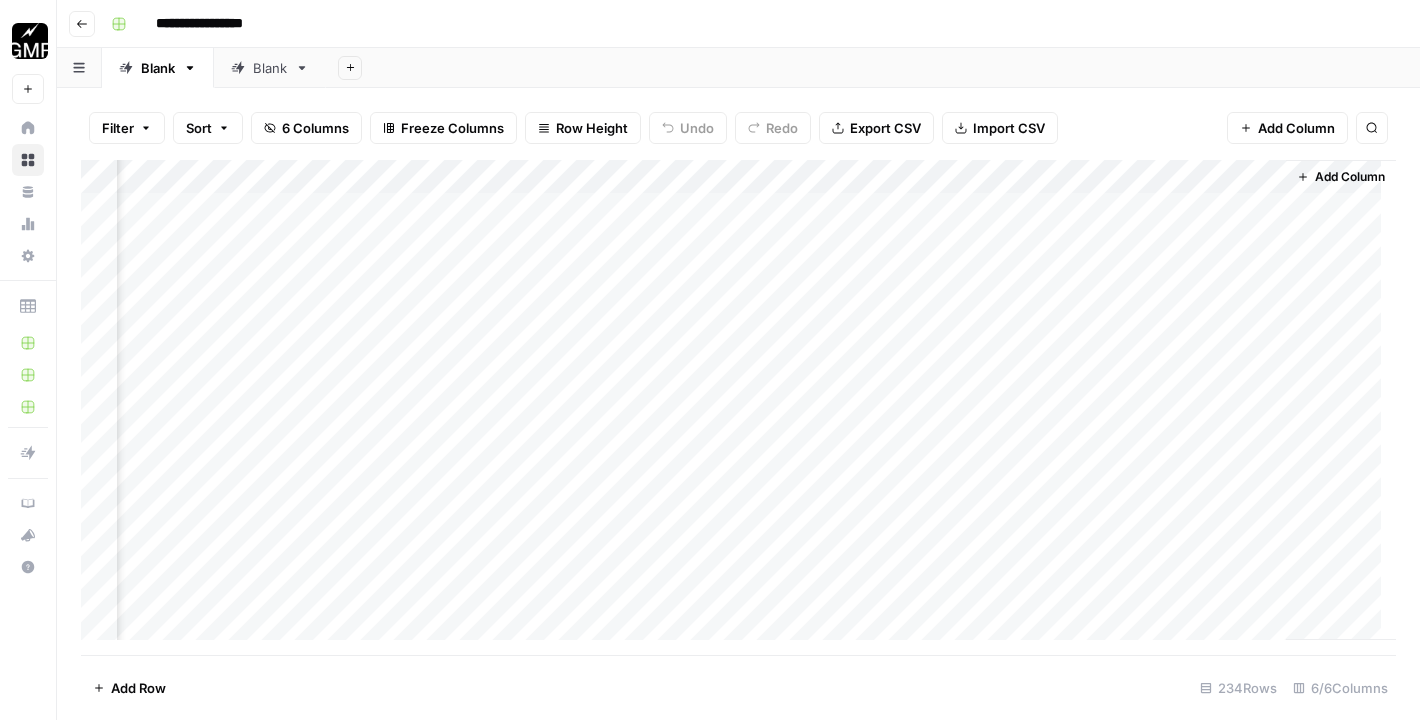 click on "Blank" at bounding box center (270, 68) 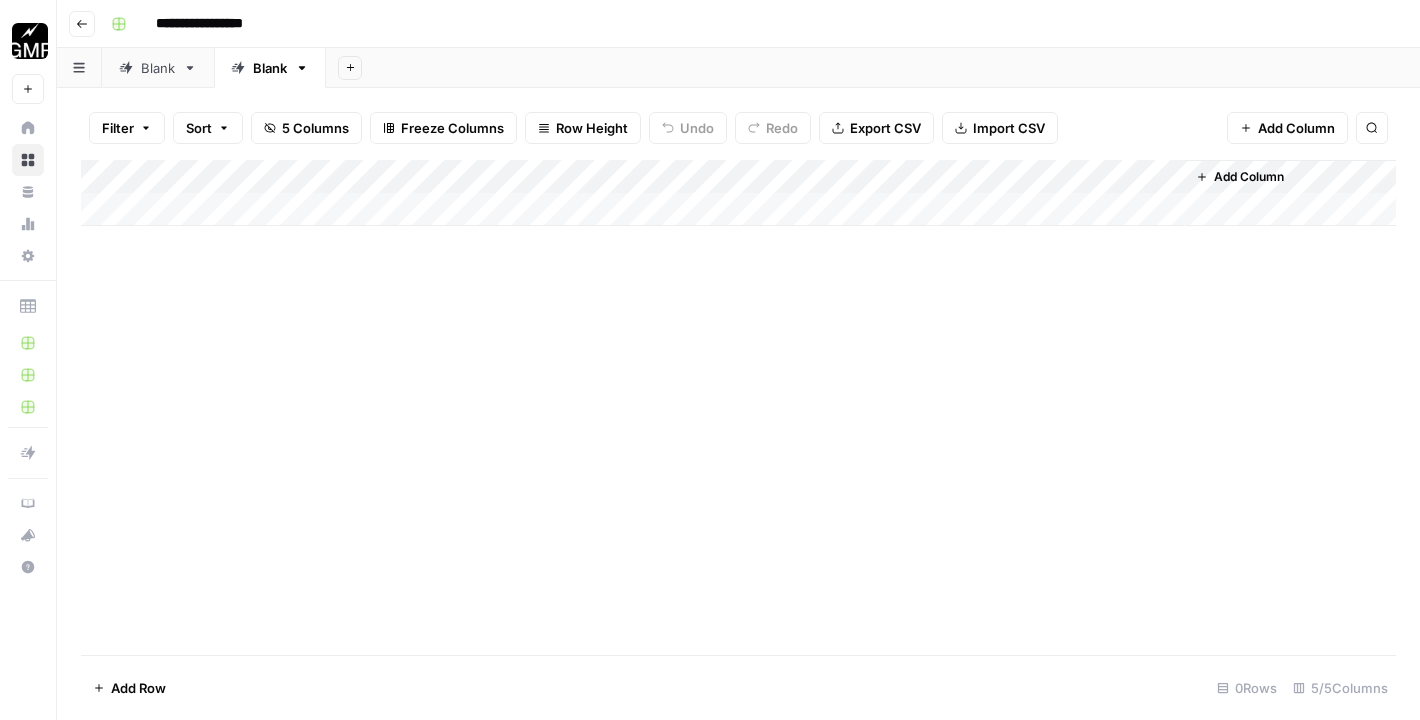 click on "Add Column" at bounding box center [1249, 177] 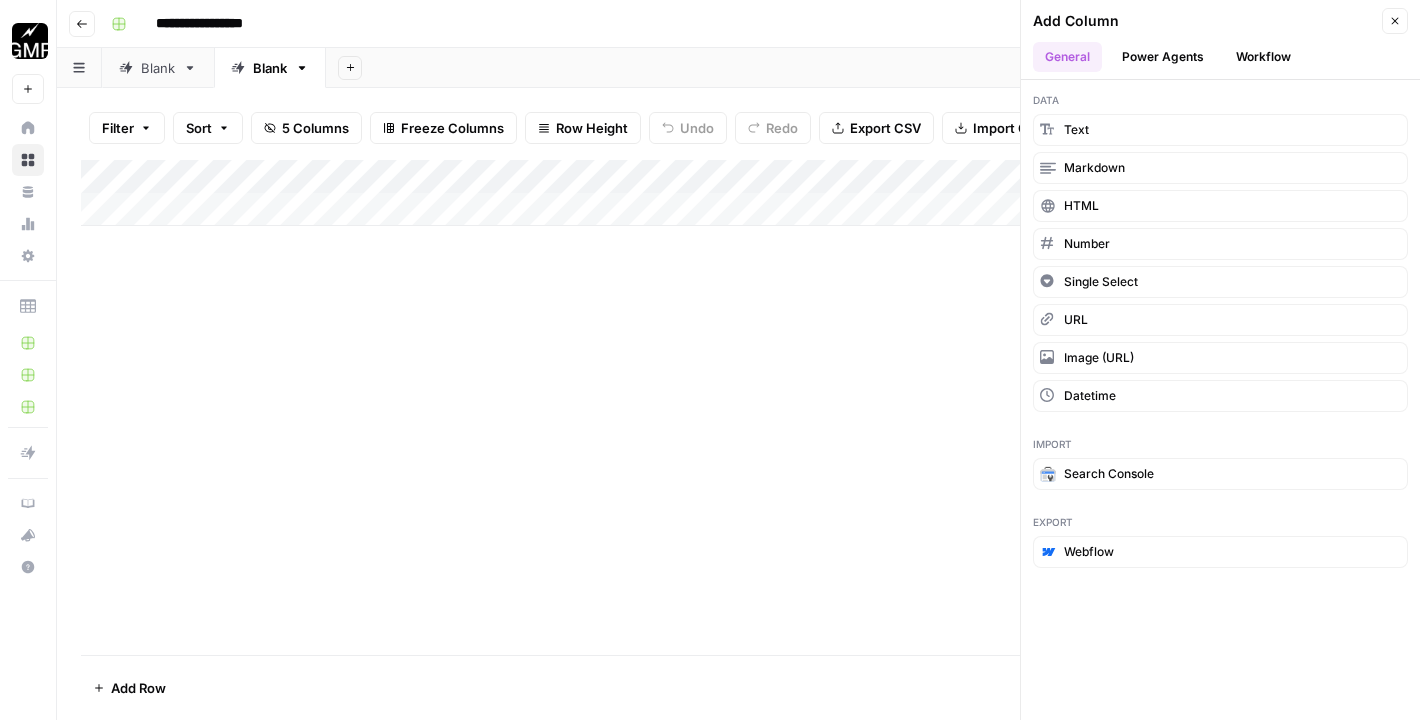 drag, startPoint x: 1290, startPoint y: 35, endPoint x: 1288, endPoint y: 45, distance: 10.198039 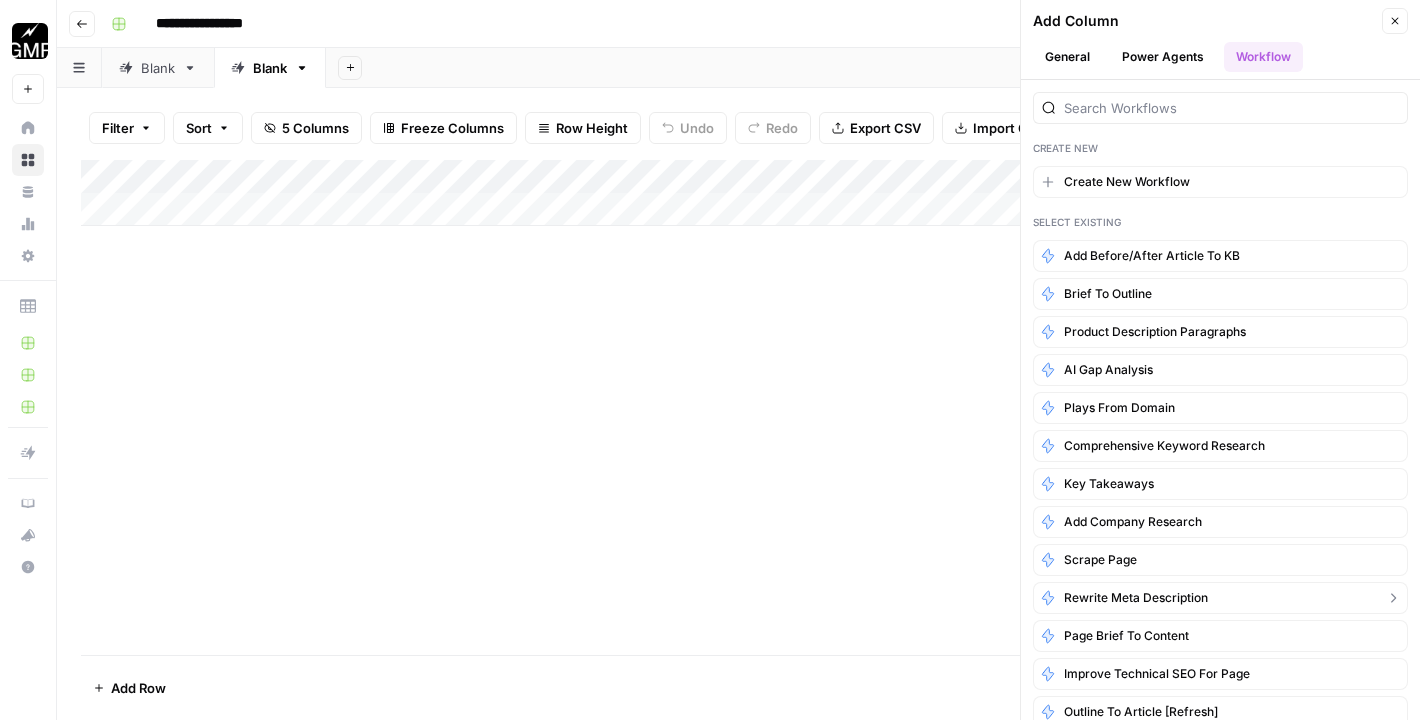 click 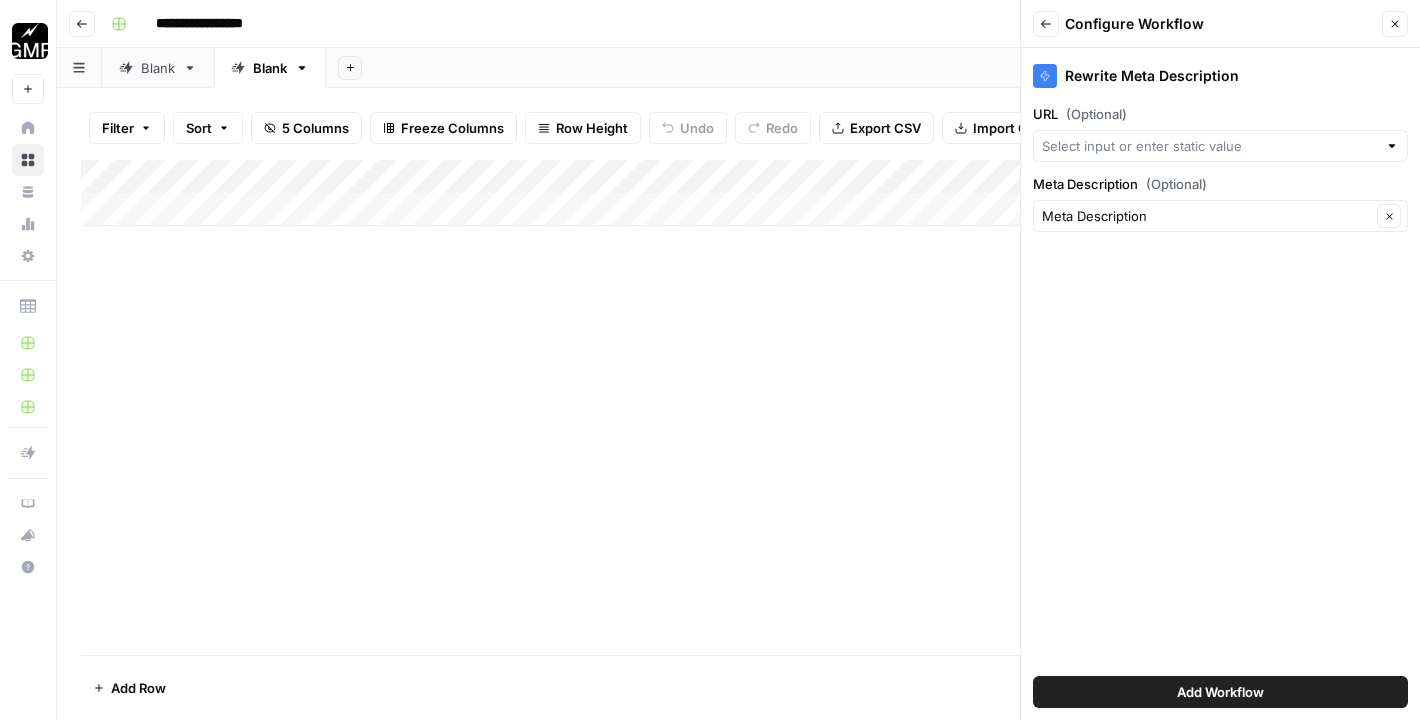 click on "Rewrite Meta Description" at bounding box center (1220, 76) 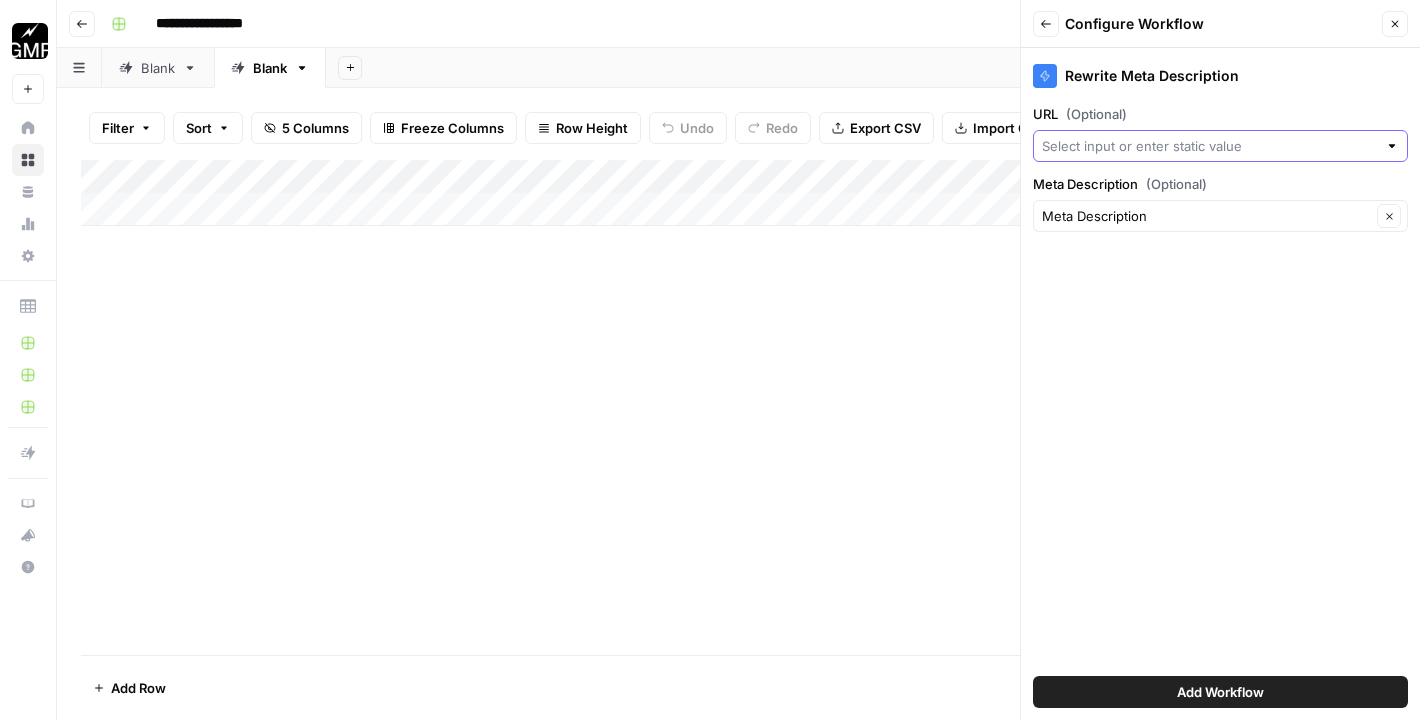 click on "URL   (Optional)" at bounding box center (1209, 146) 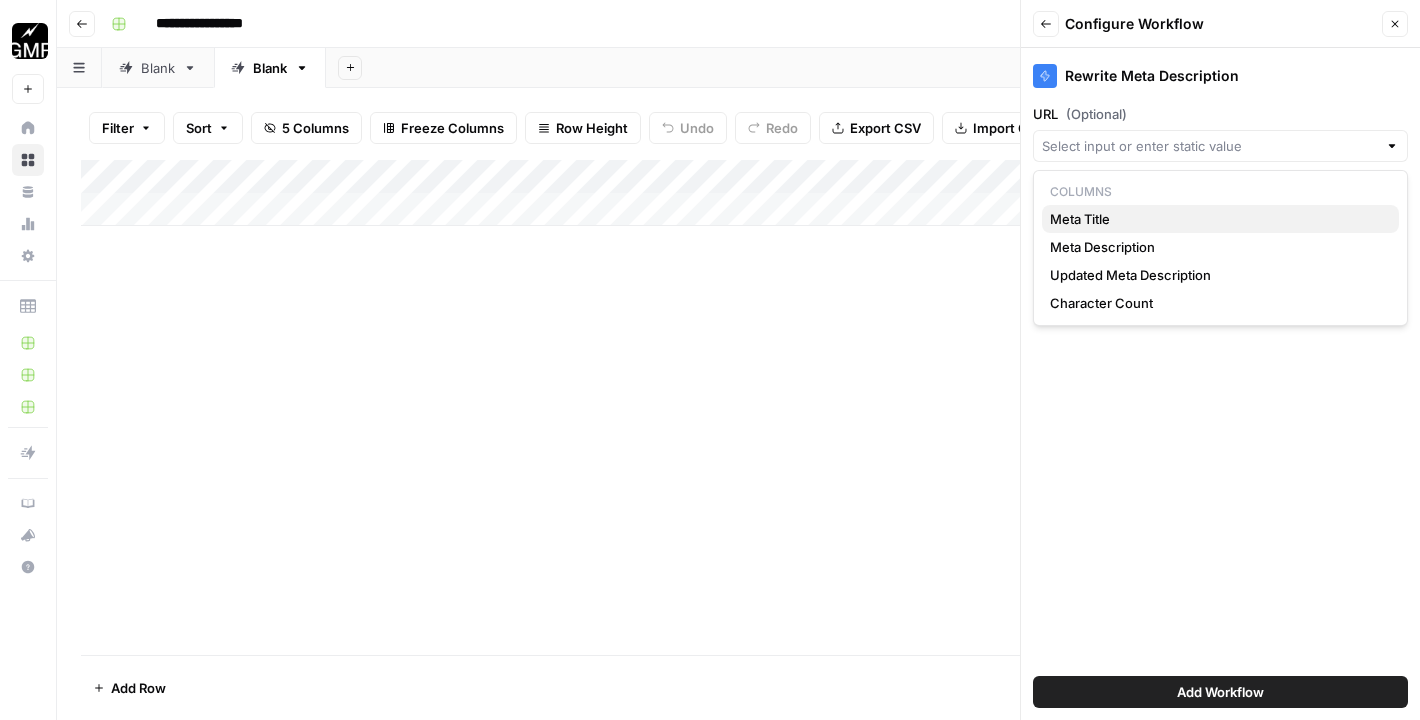 click on "Meta Title" at bounding box center (1216, 219) 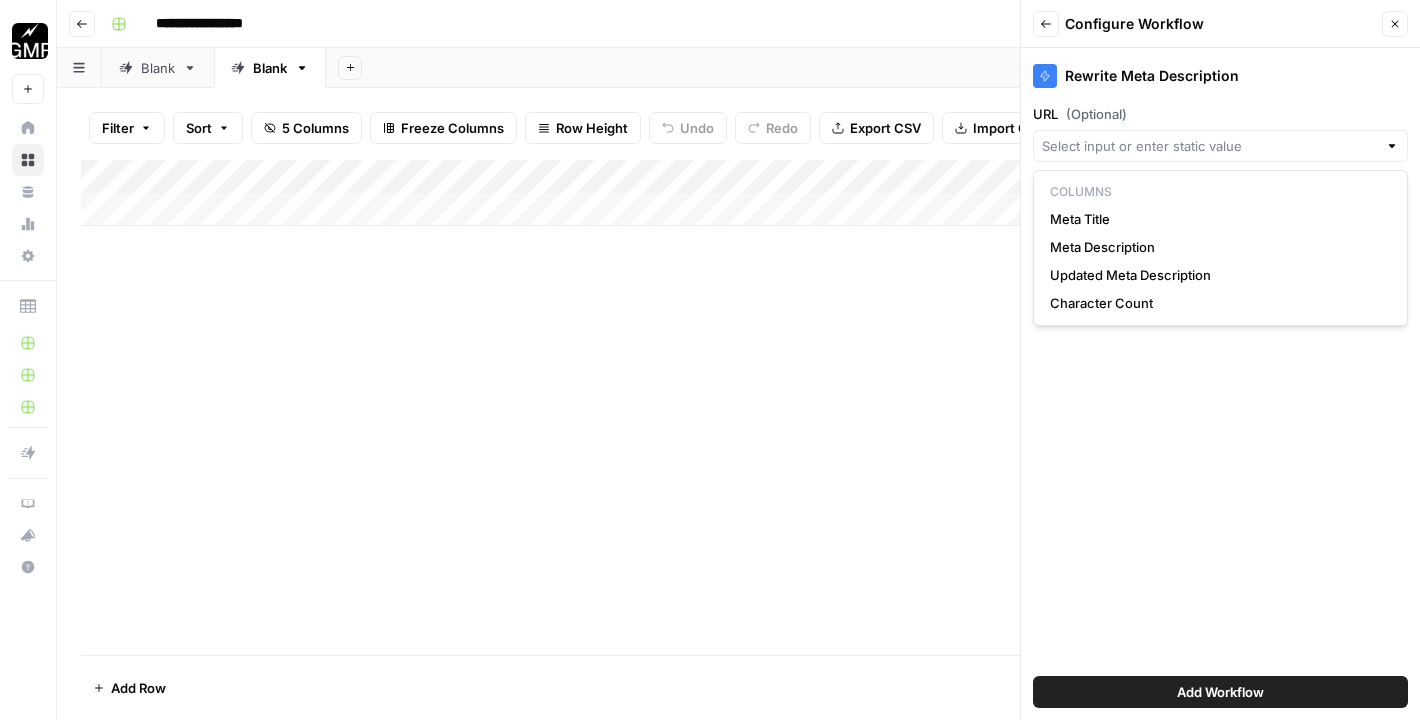 type on "Meta Title" 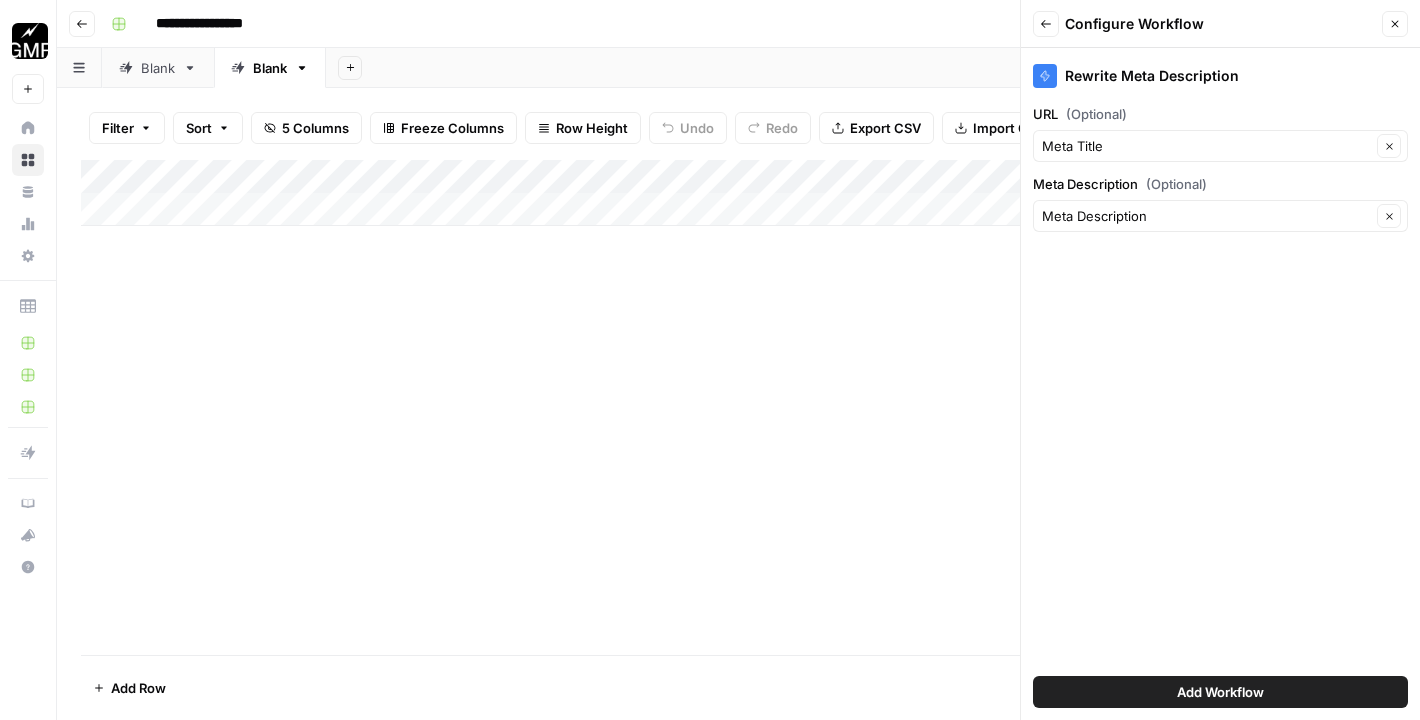 click on "Meta Description Clear" at bounding box center (1220, 216) 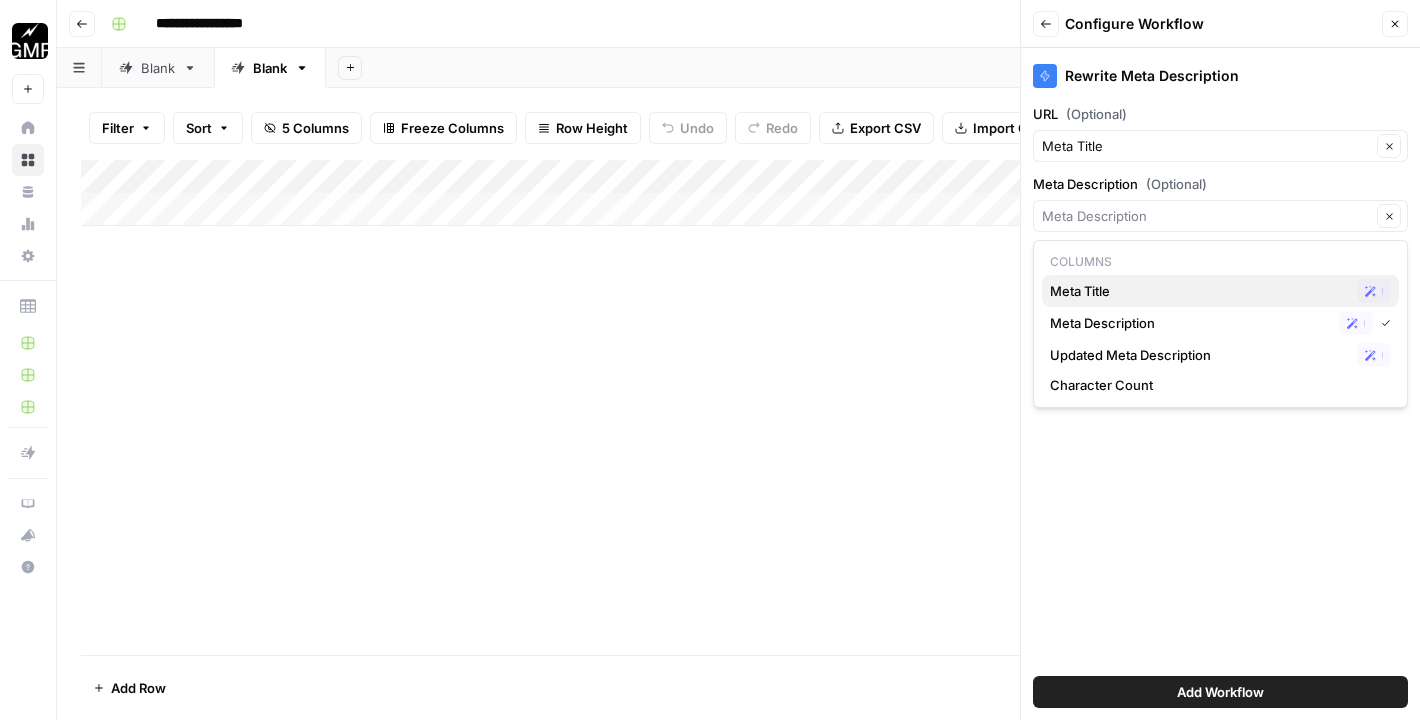 click on "Meta Title" at bounding box center (1199, 291) 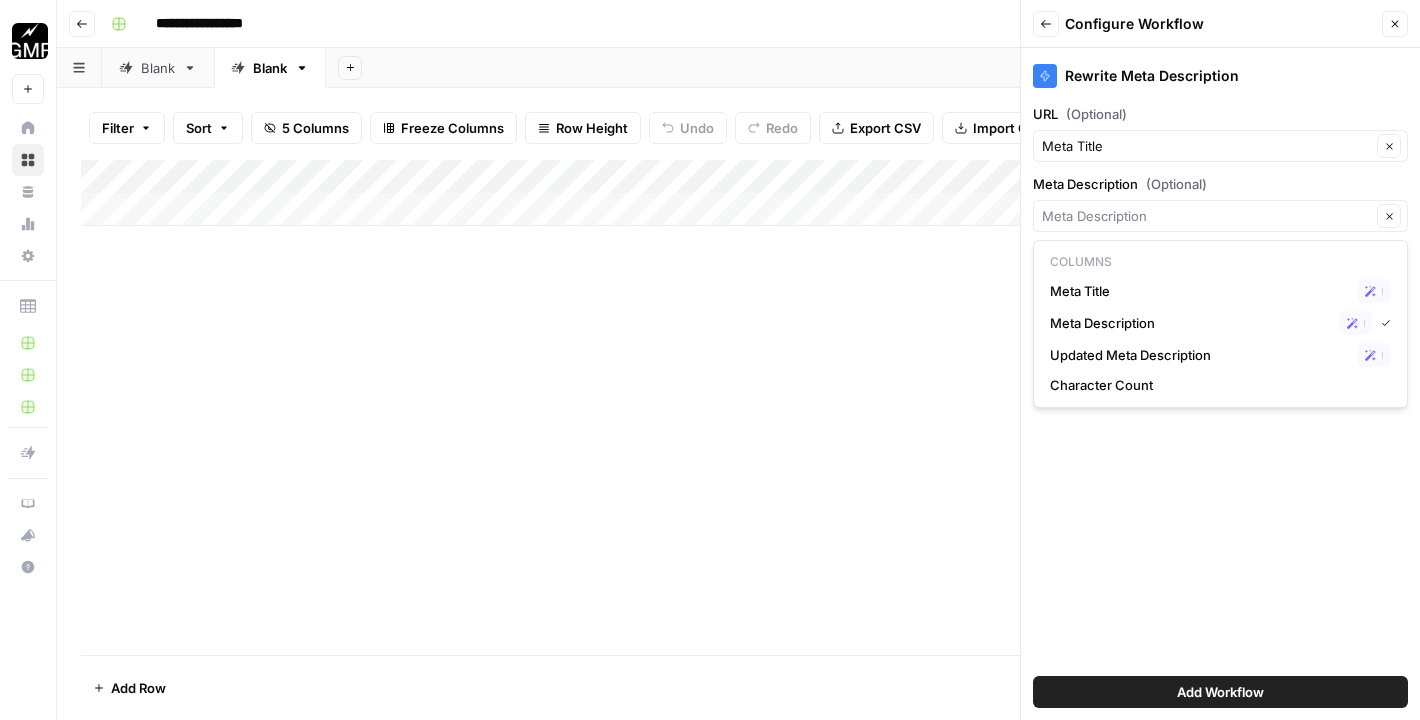 type on "Meta Title" 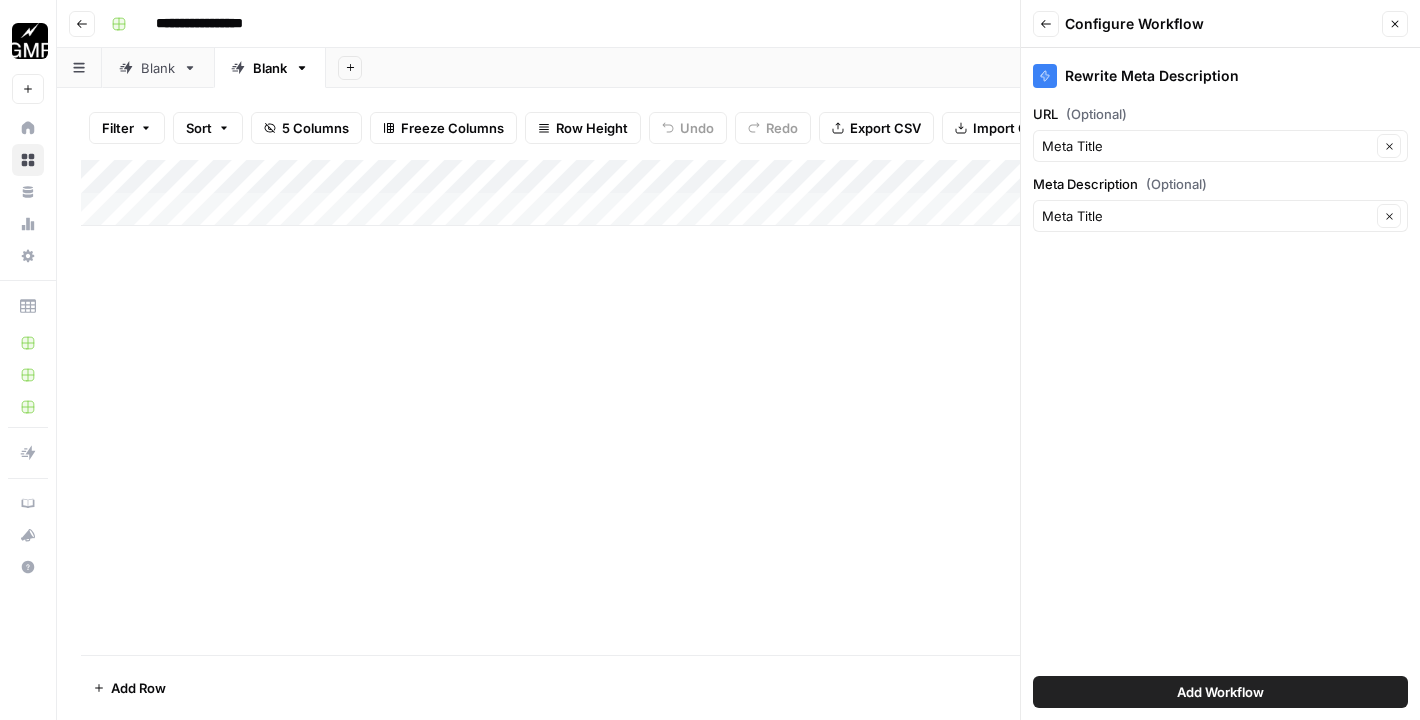 click on "Rewrite Meta Description" at bounding box center [1220, 76] 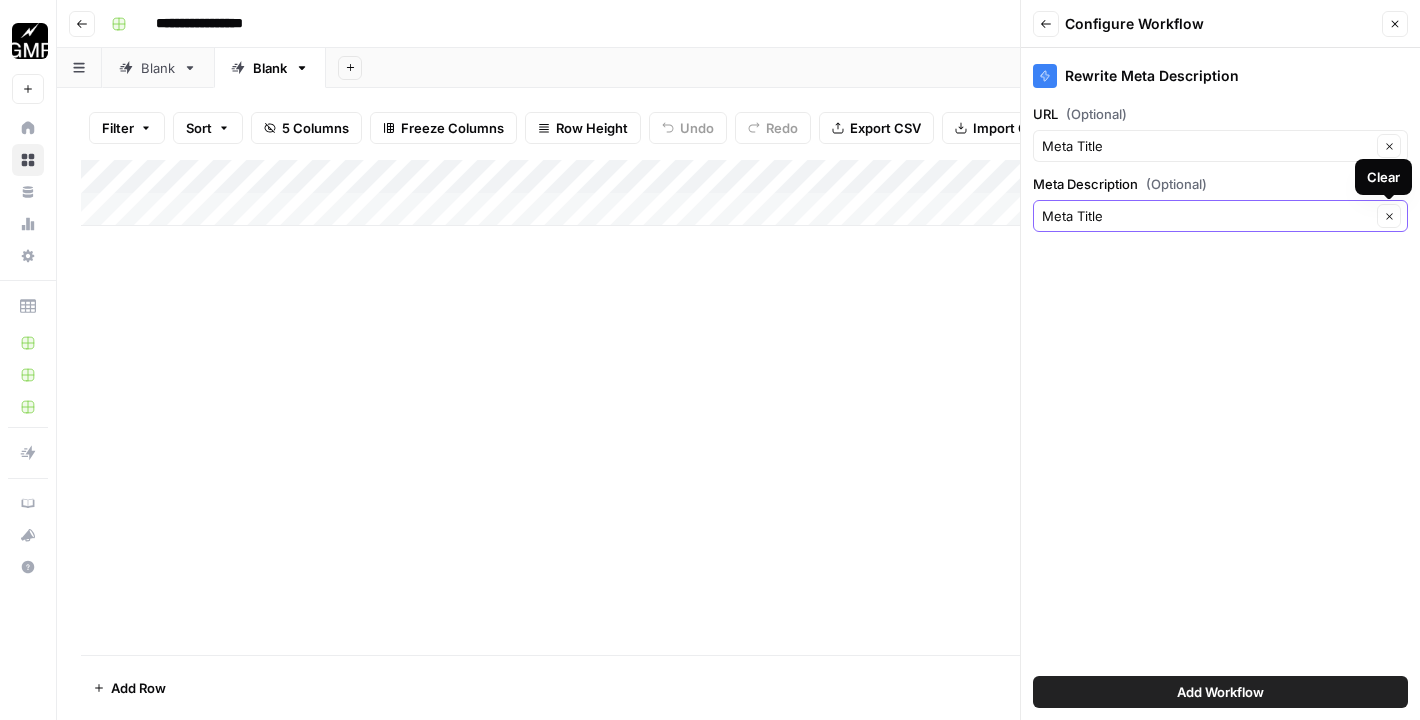 type 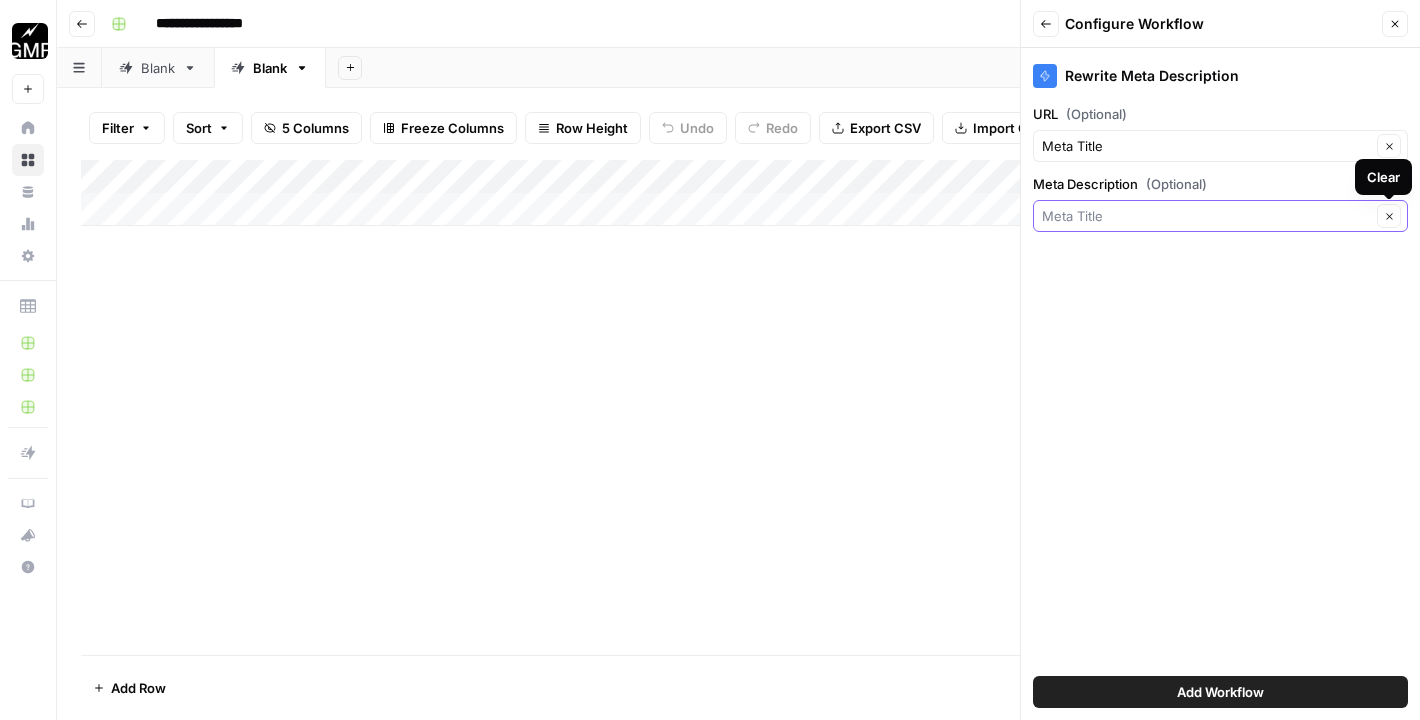 click on "Meta Description   (Optional)" at bounding box center [1206, 216] 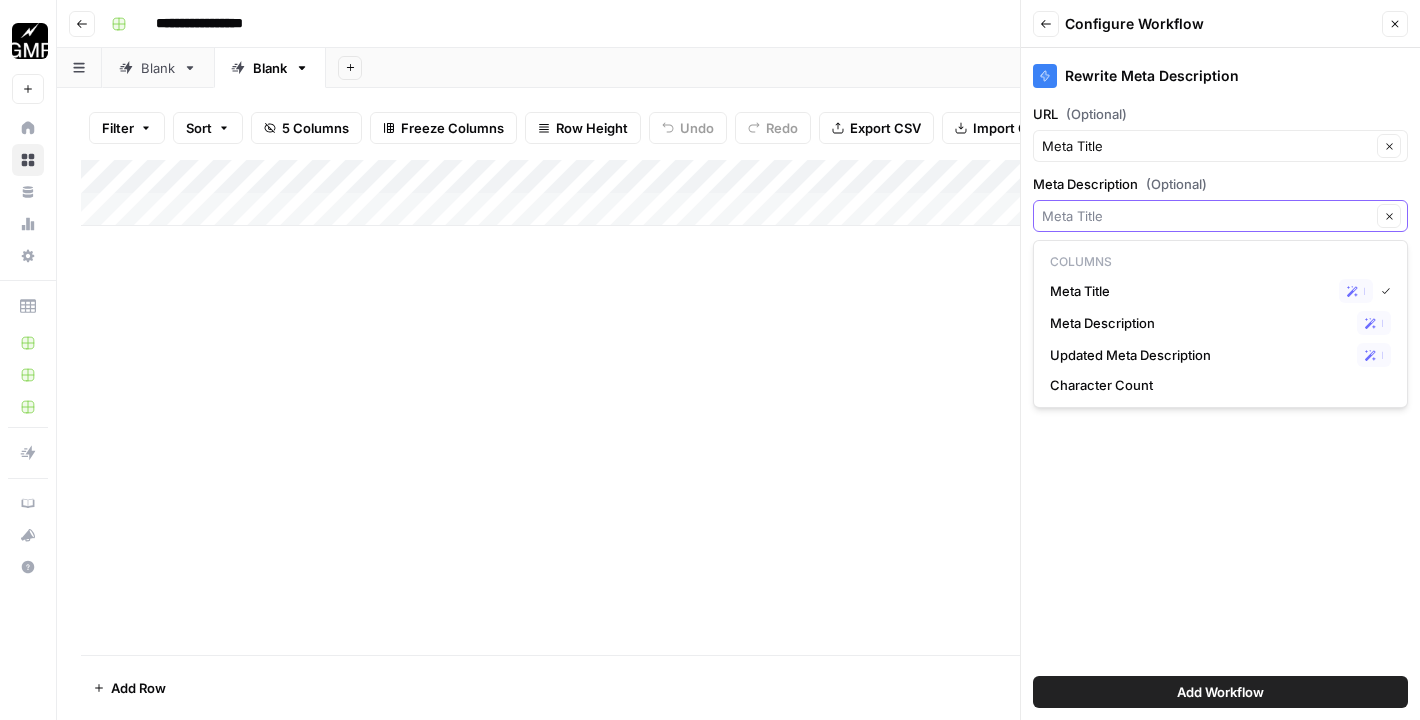 click 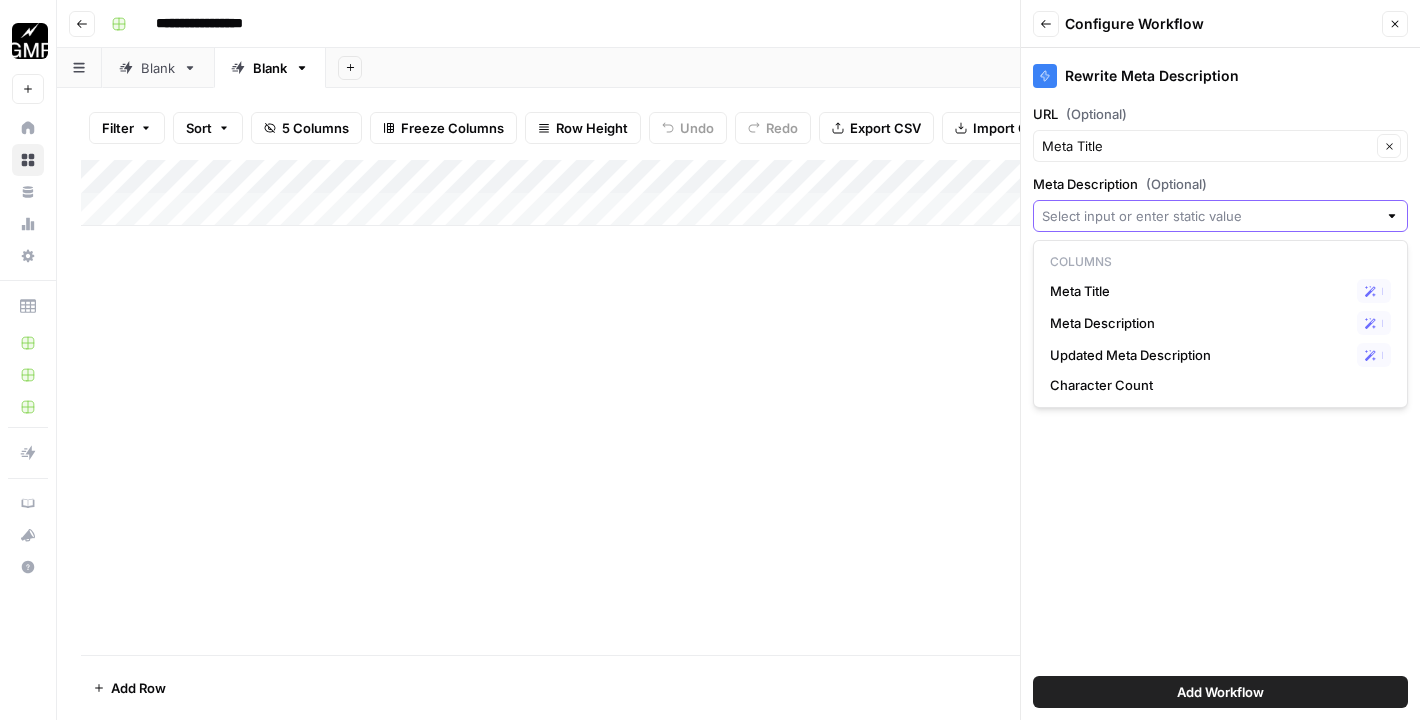 click on "Rewrite Meta Description URL   (Optional) Meta Title Clear Meta Description   (Optional) Add Workflow" at bounding box center [1220, 384] 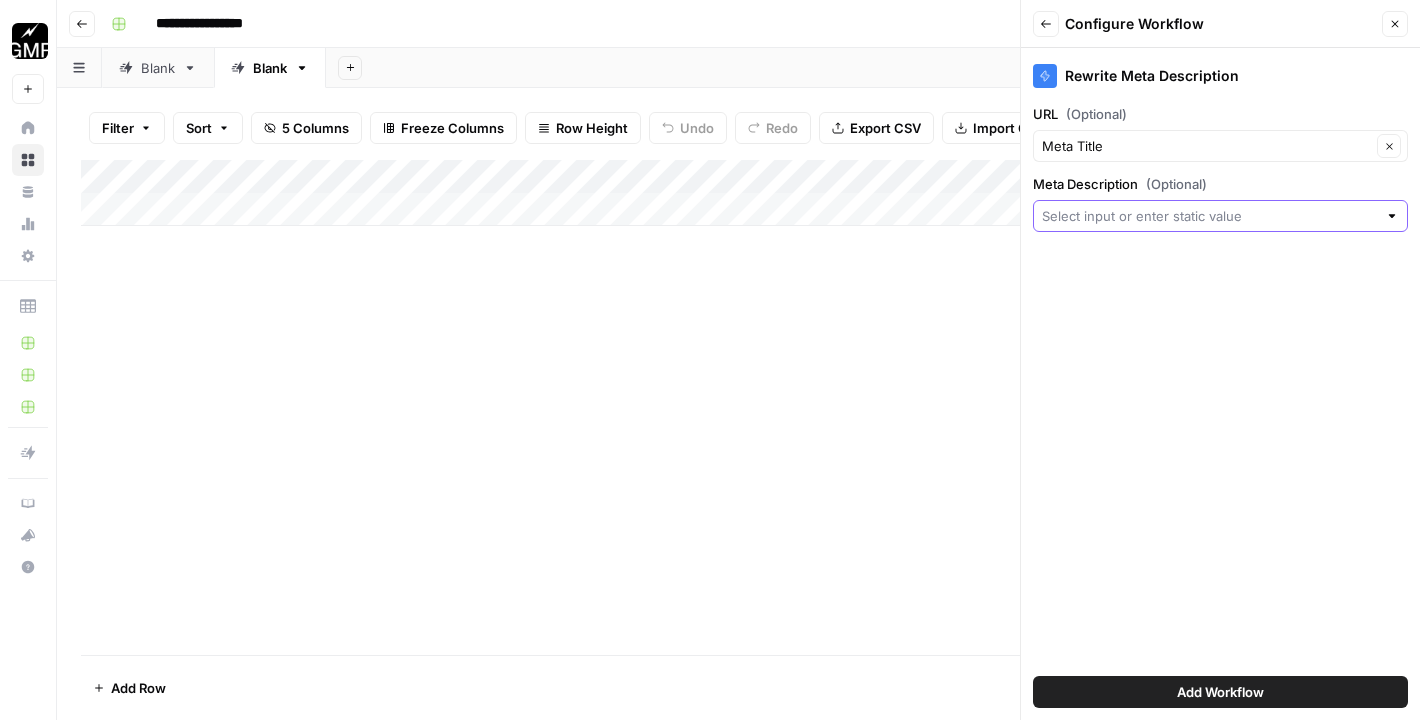 click 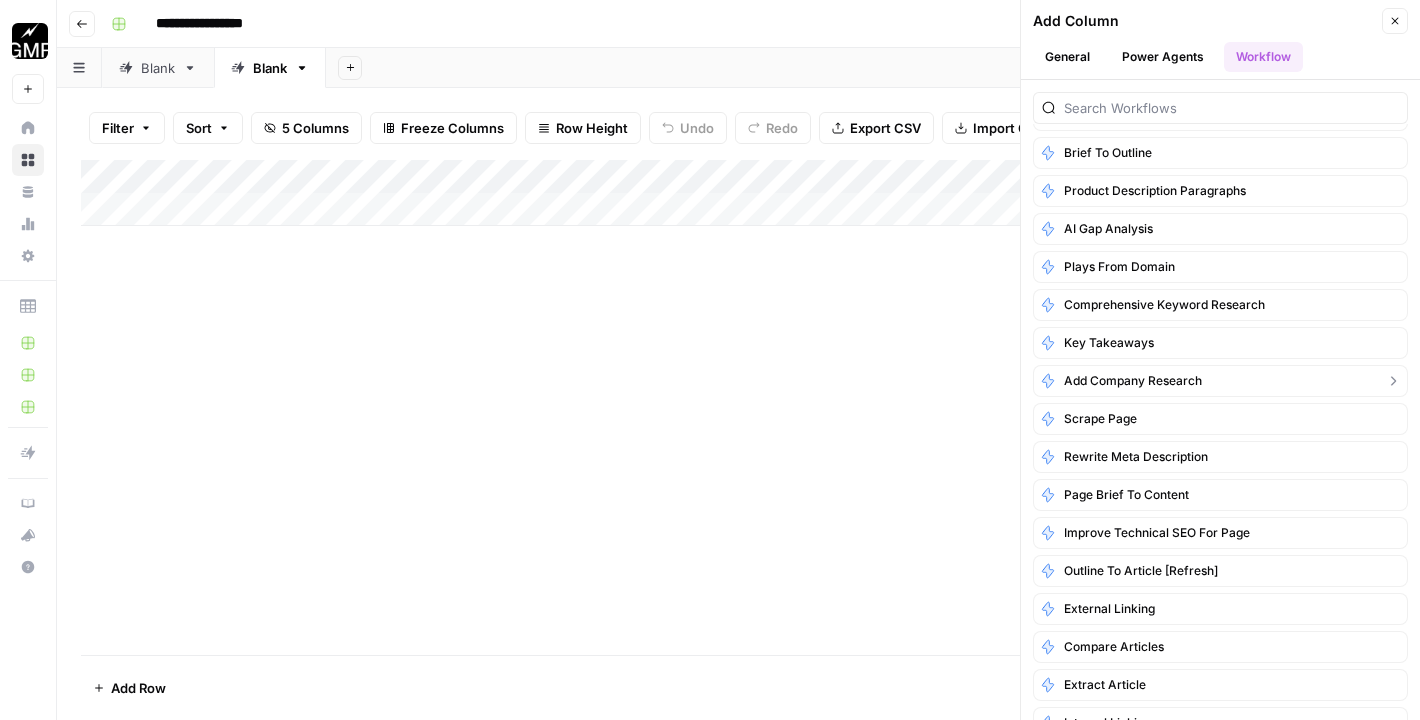 scroll, scrollTop: 0, scrollLeft: 0, axis: both 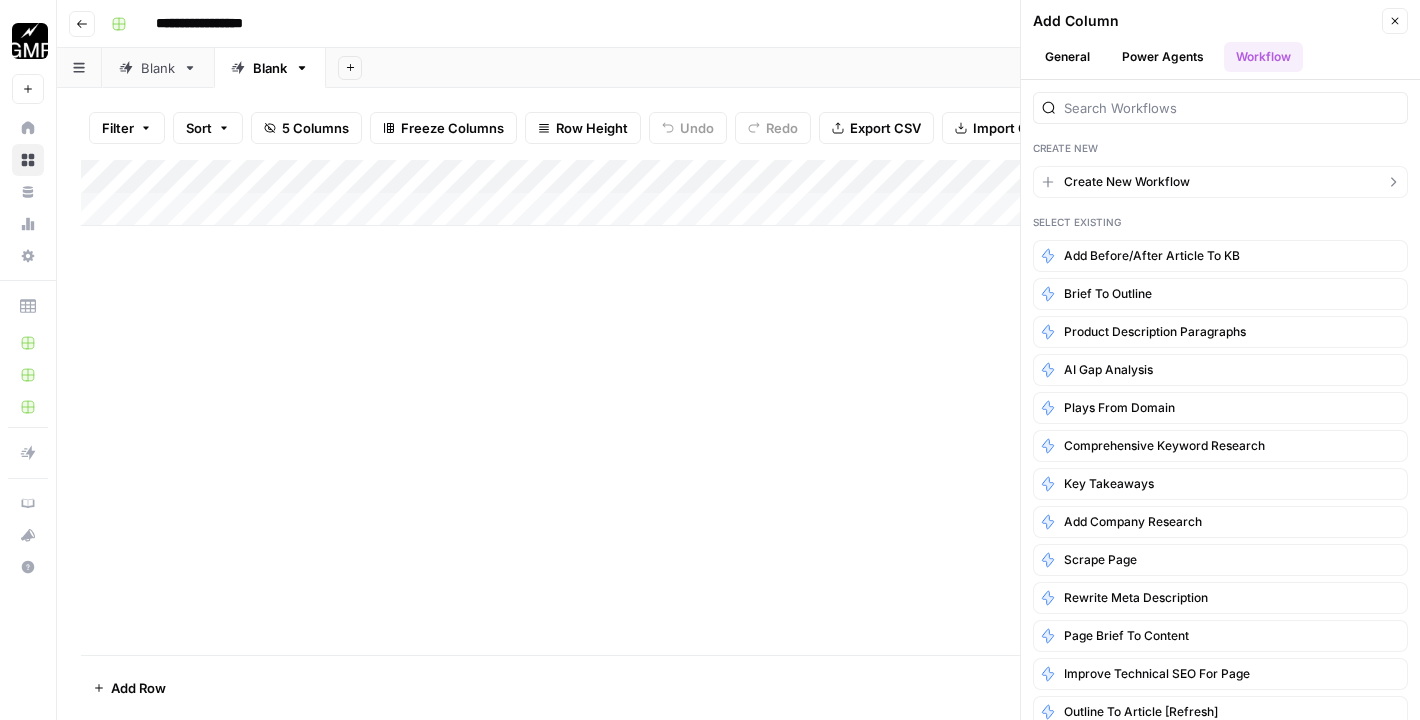 click on "Create New Workflow" at bounding box center [1127, 182] 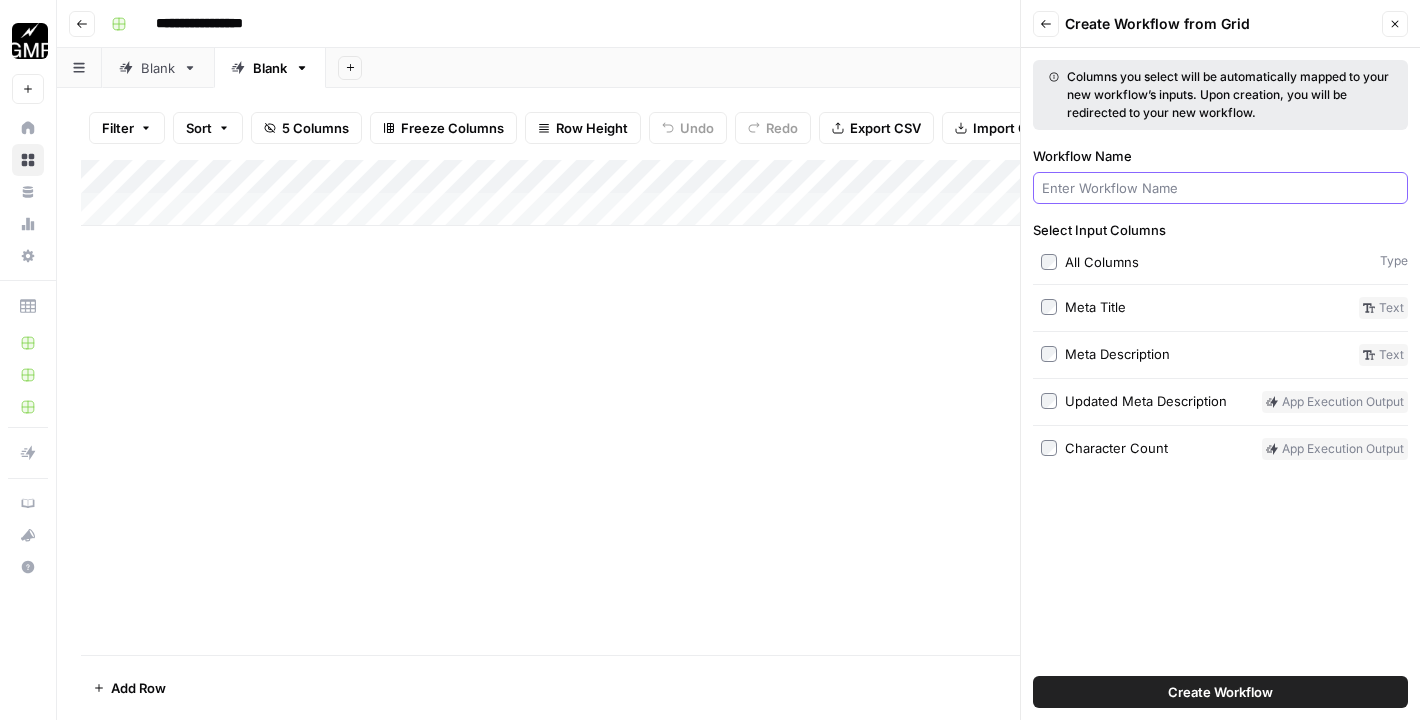click on "Workflow Name" at bounding box center (1220, 188) 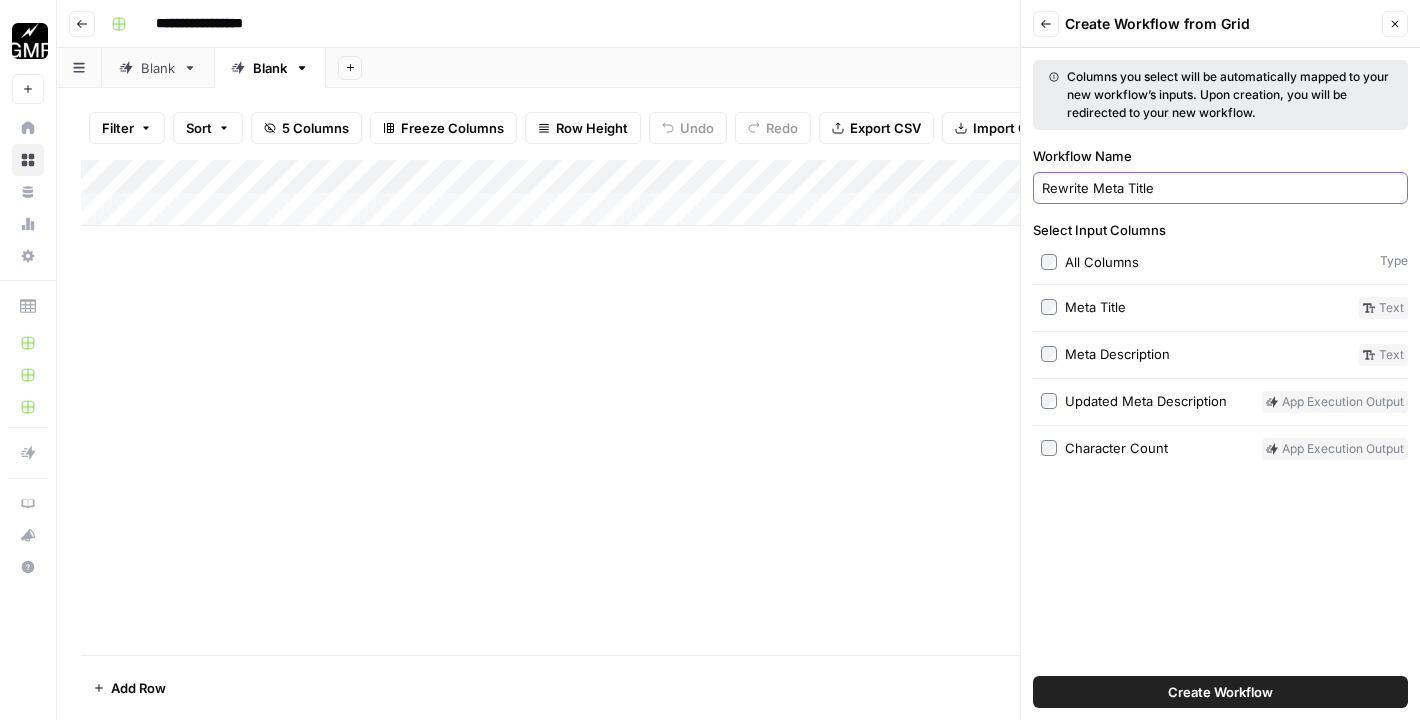type on "Rewrite Meta Title" 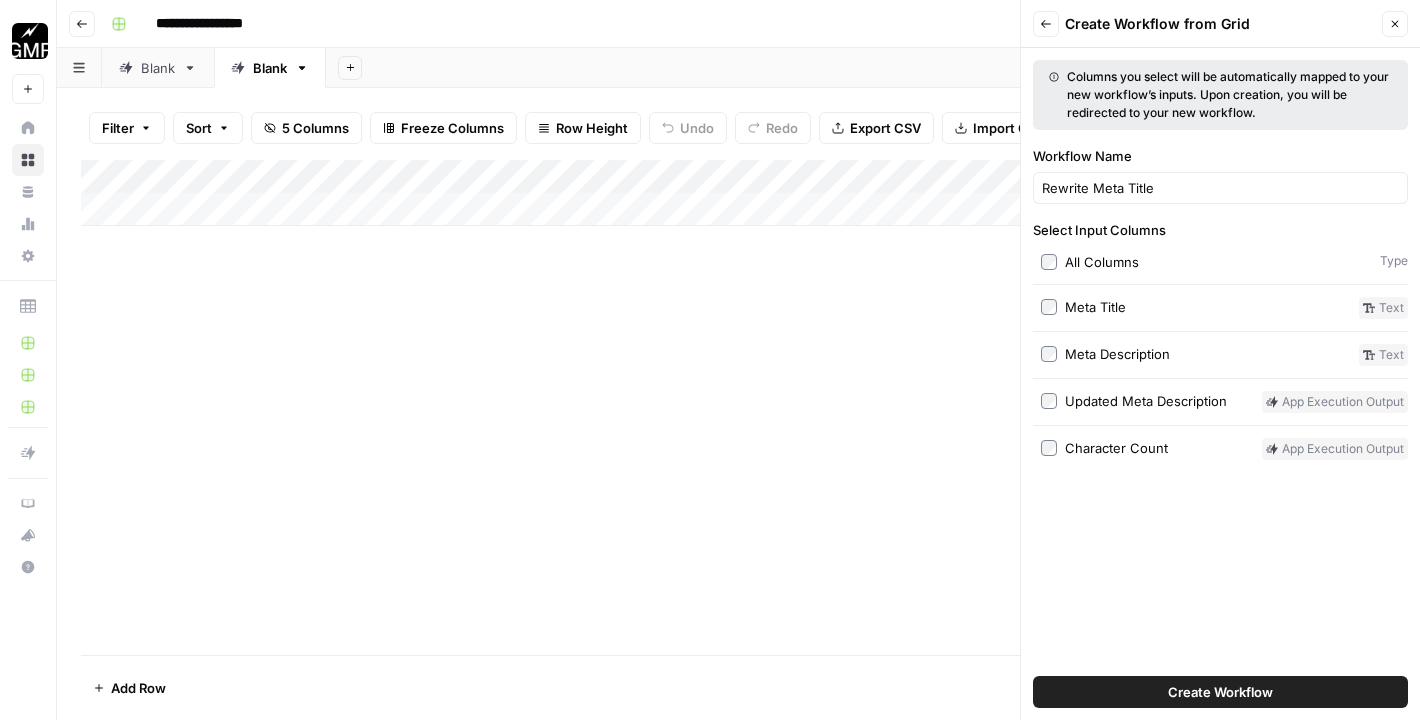 click on "Create Workflow" at bounding box center (1220, 692) 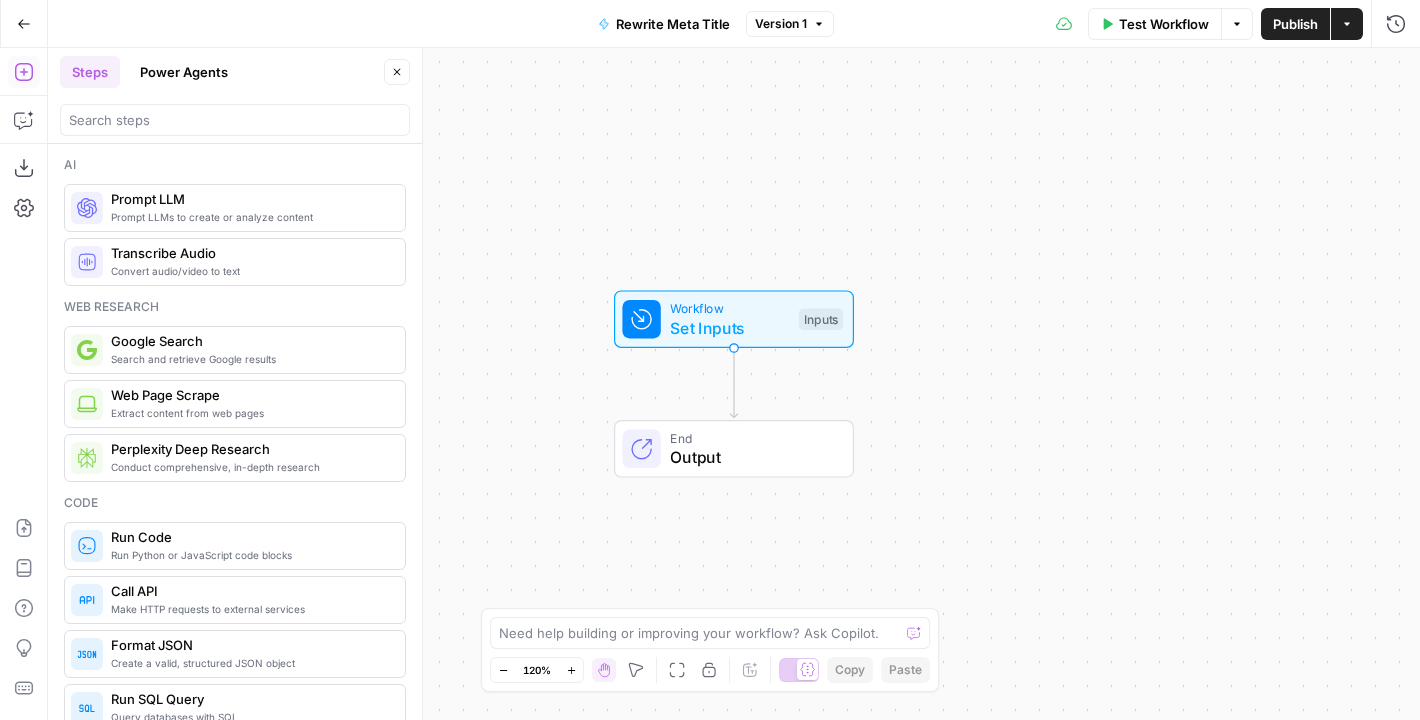 click on "Go Back" at bounding box center [24, 24] 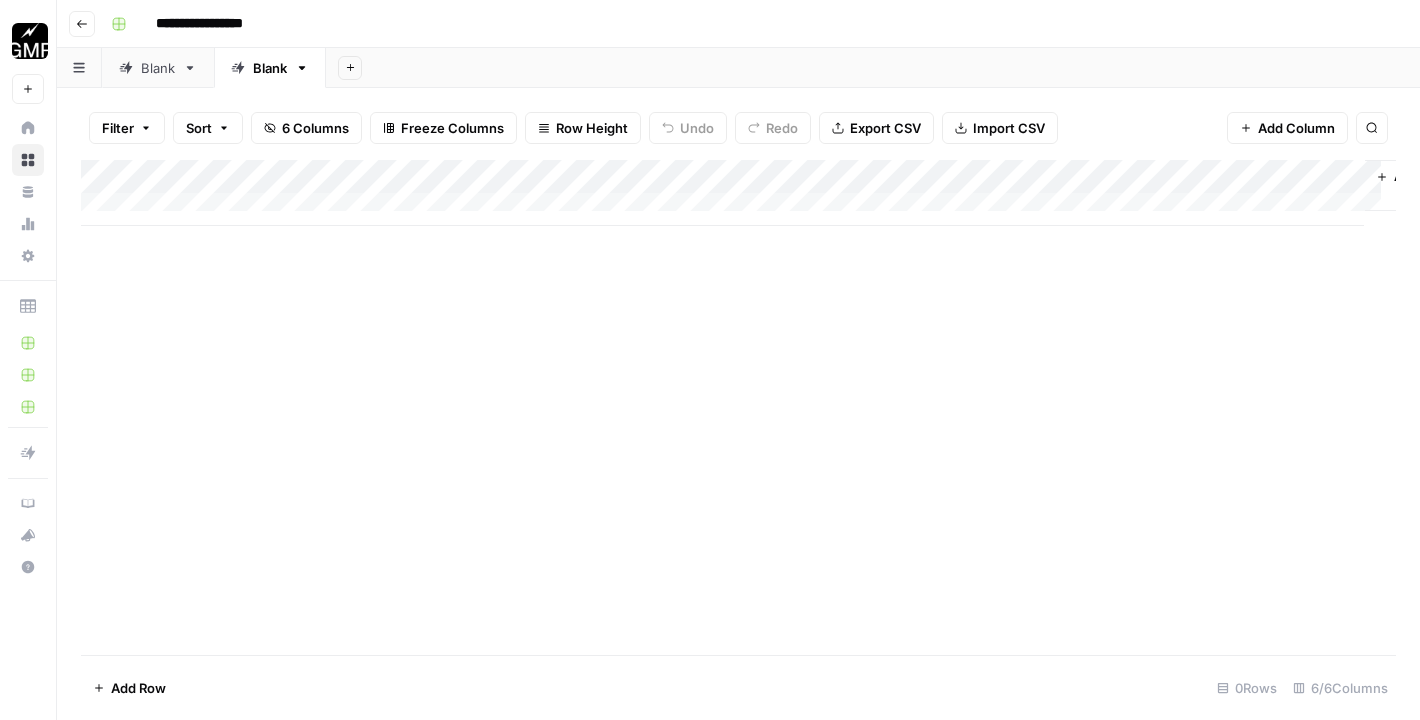 click 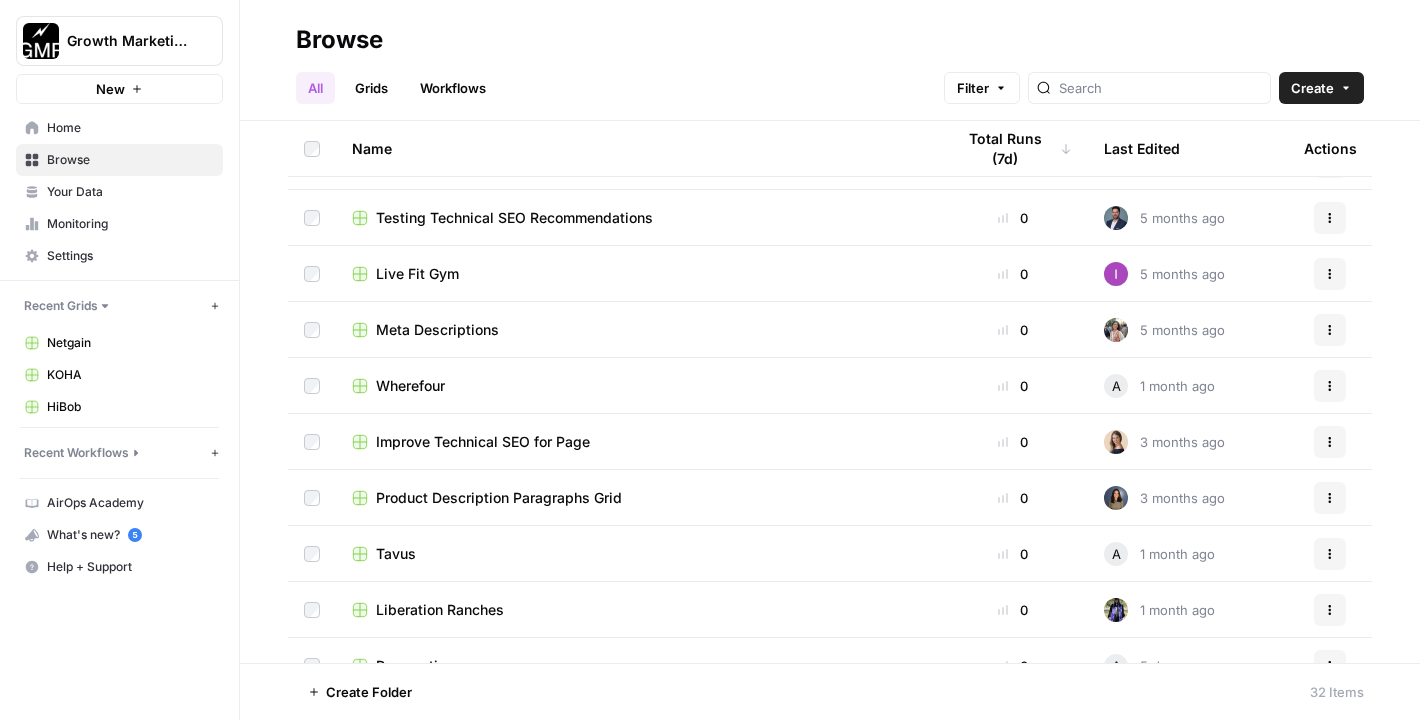 scroll, scrollTop: 436, scrollLeft: 0, axis: vertical 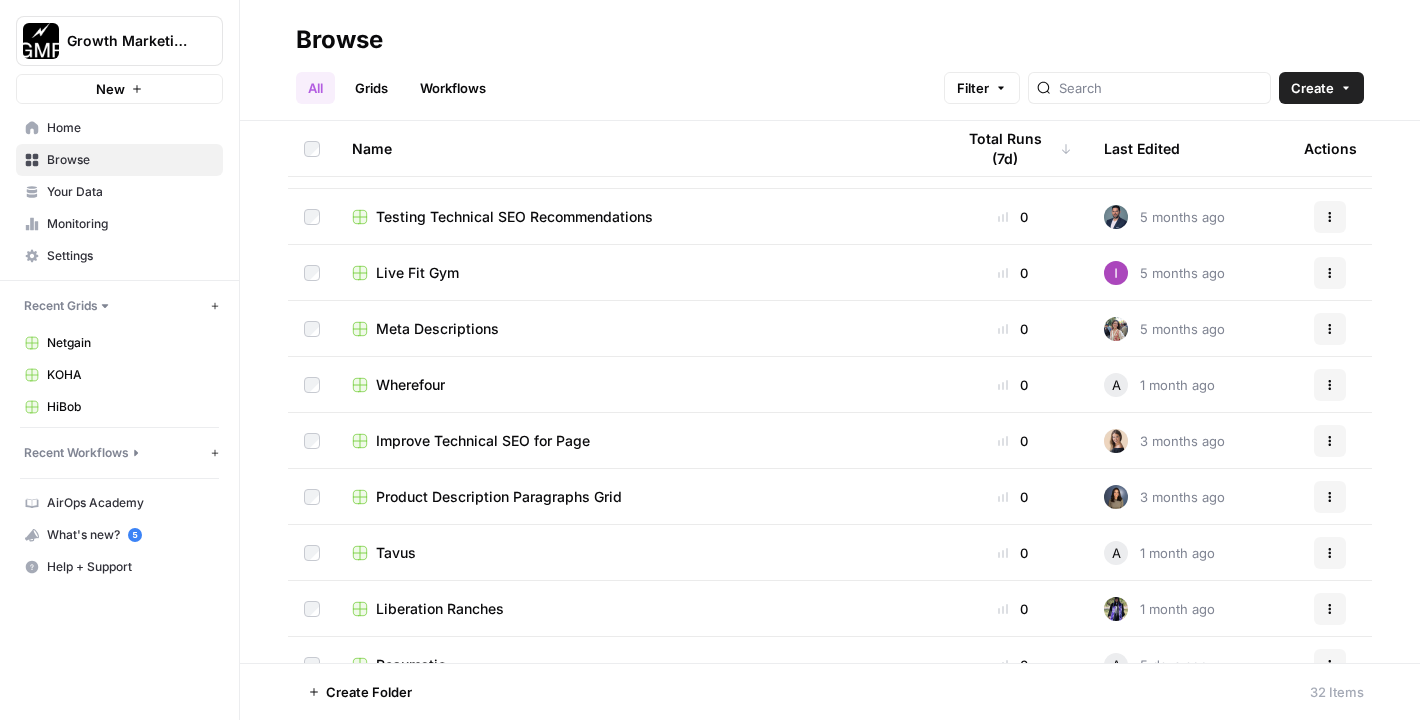 click on "Meta Descriptions" at bounding box center [437, 329] 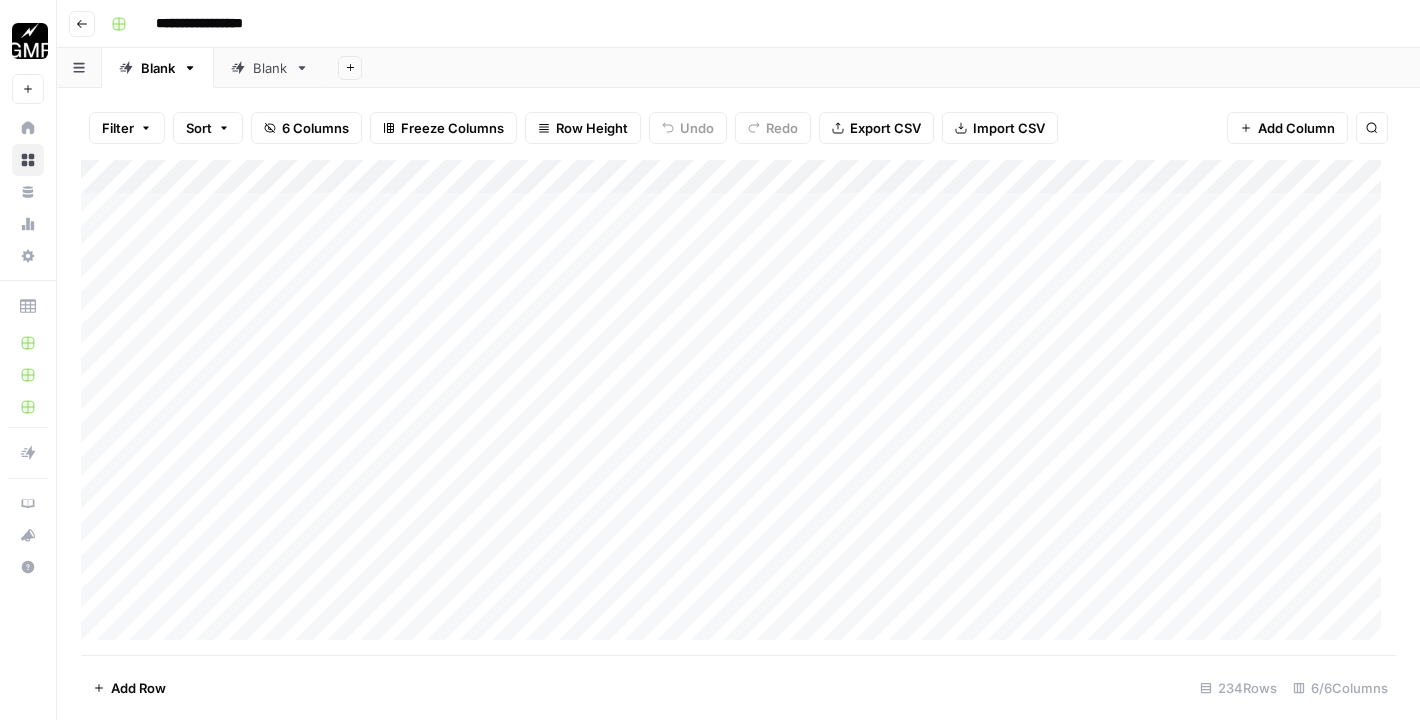 click 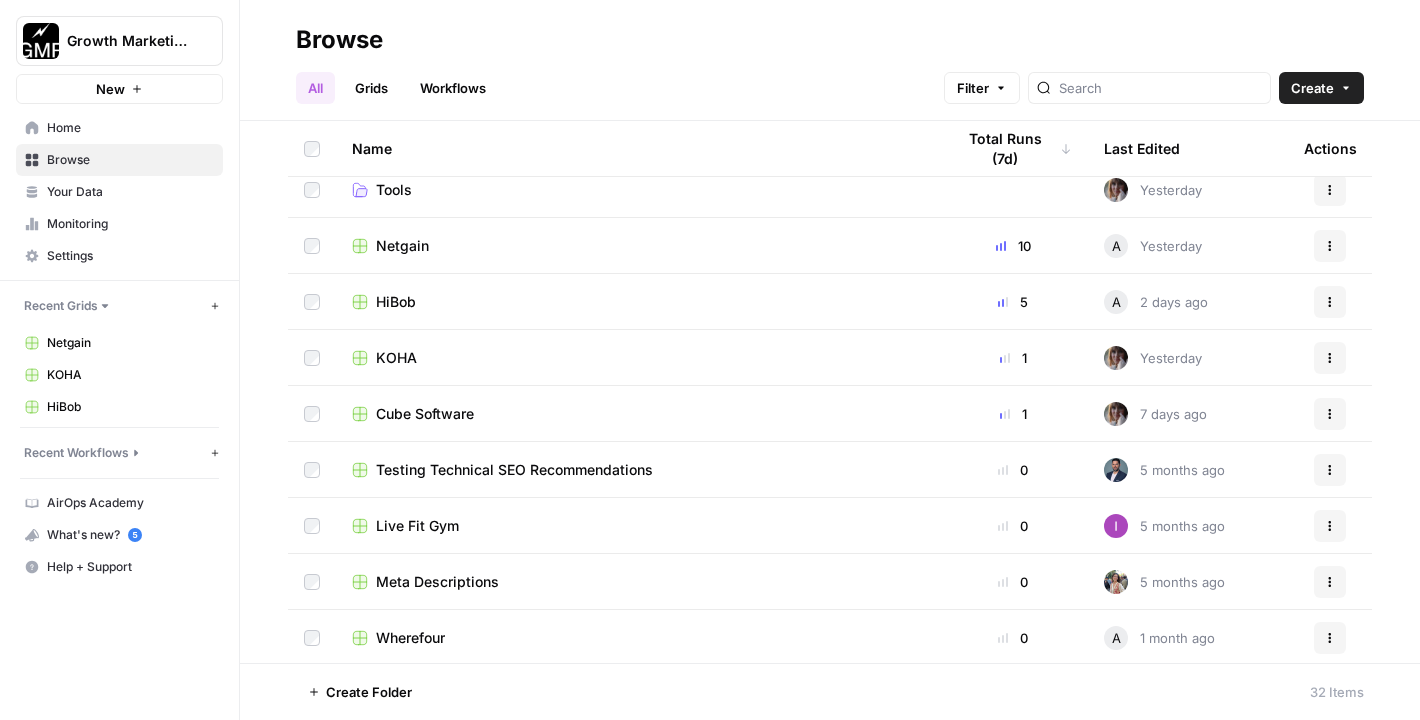 scroll, scrollTop: 258, scrollLeft: 0, axis: vertical 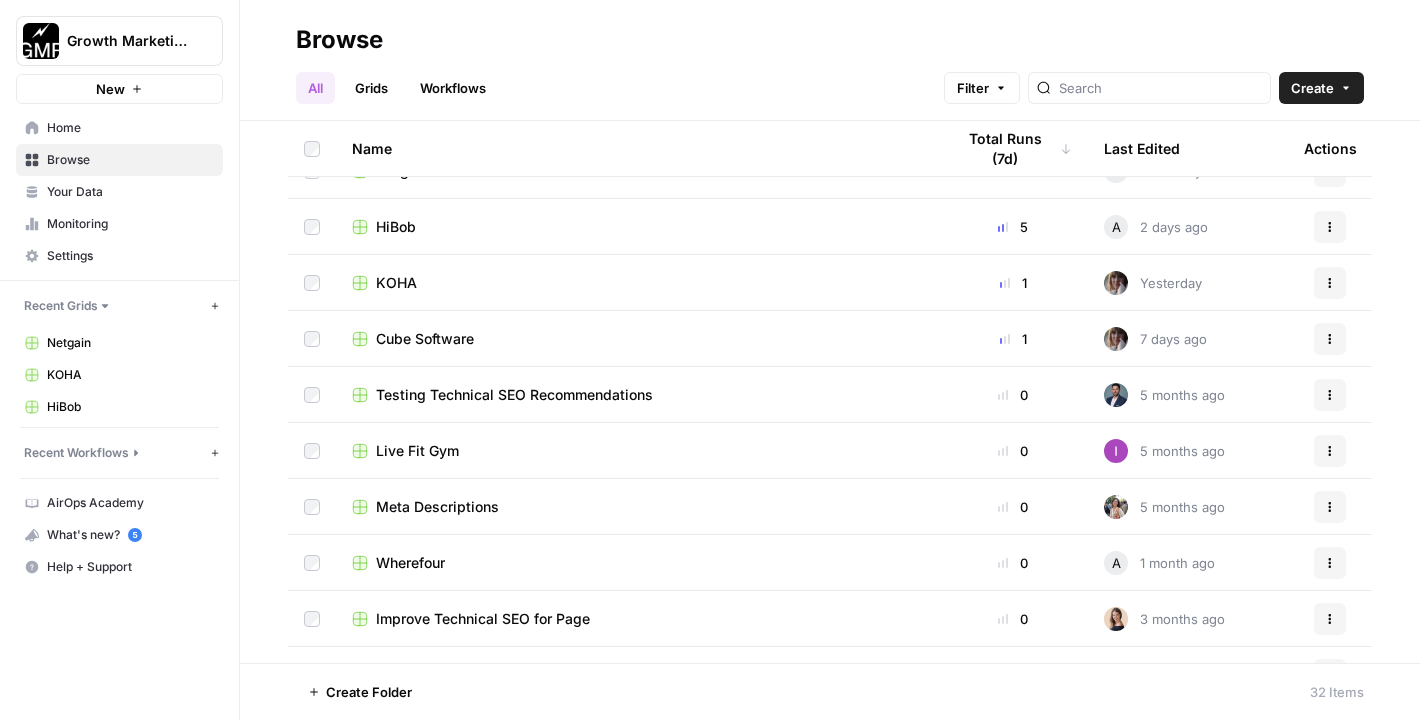 click on "Meta Descriptions" at bounding box center [437, 507] 